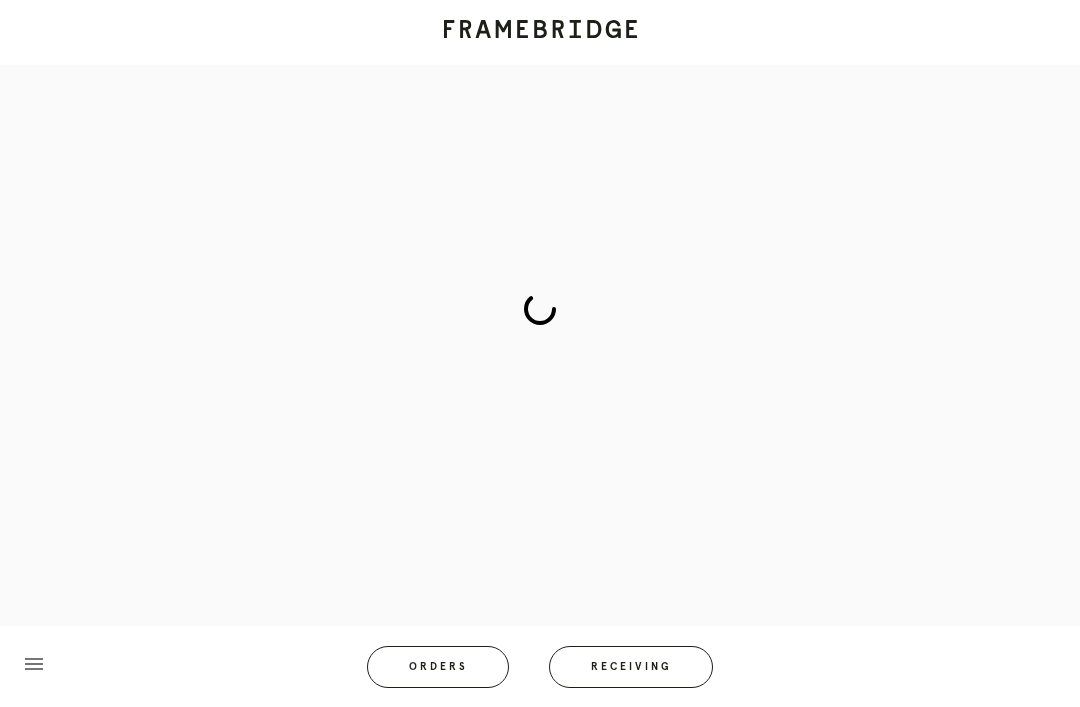 click on "Orders" at bounding box center [438, 667] 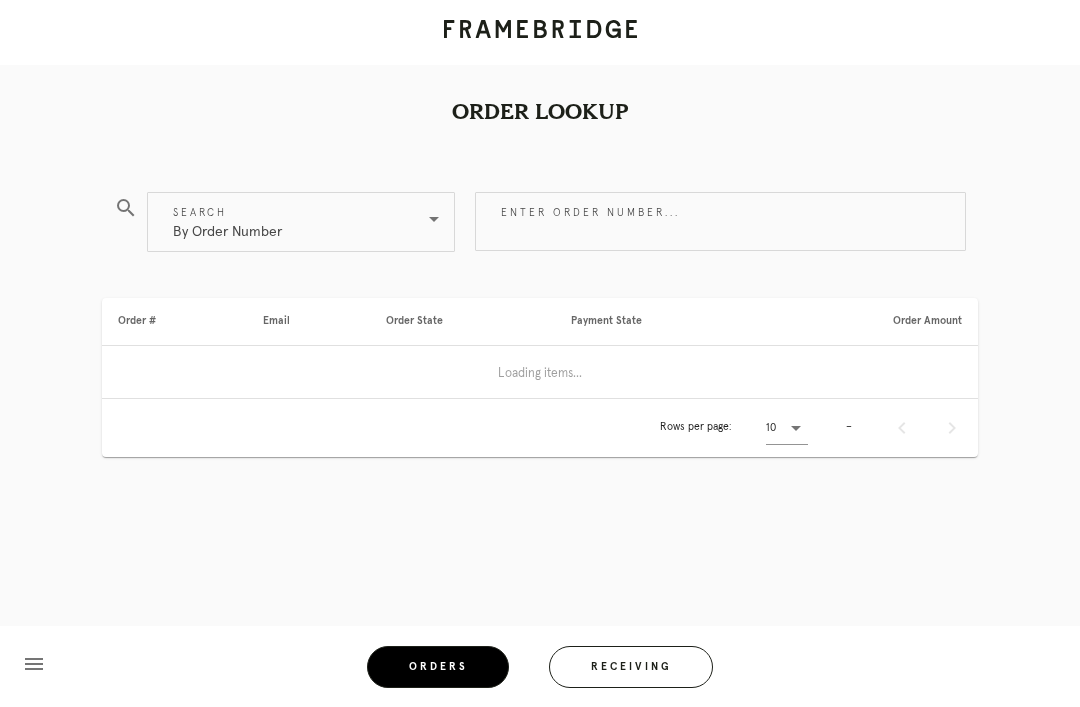 scroll, scrollTop: 64, scrollLeft: 0, axis: vertical 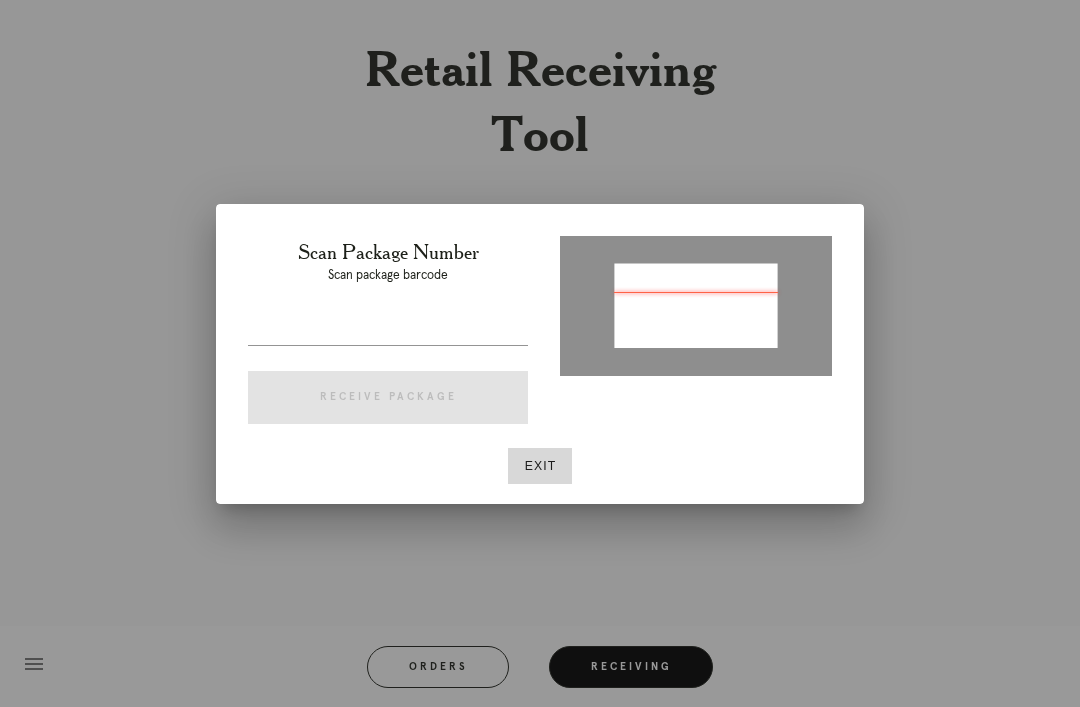 click on "Exit" at bounding box center (540, 466) 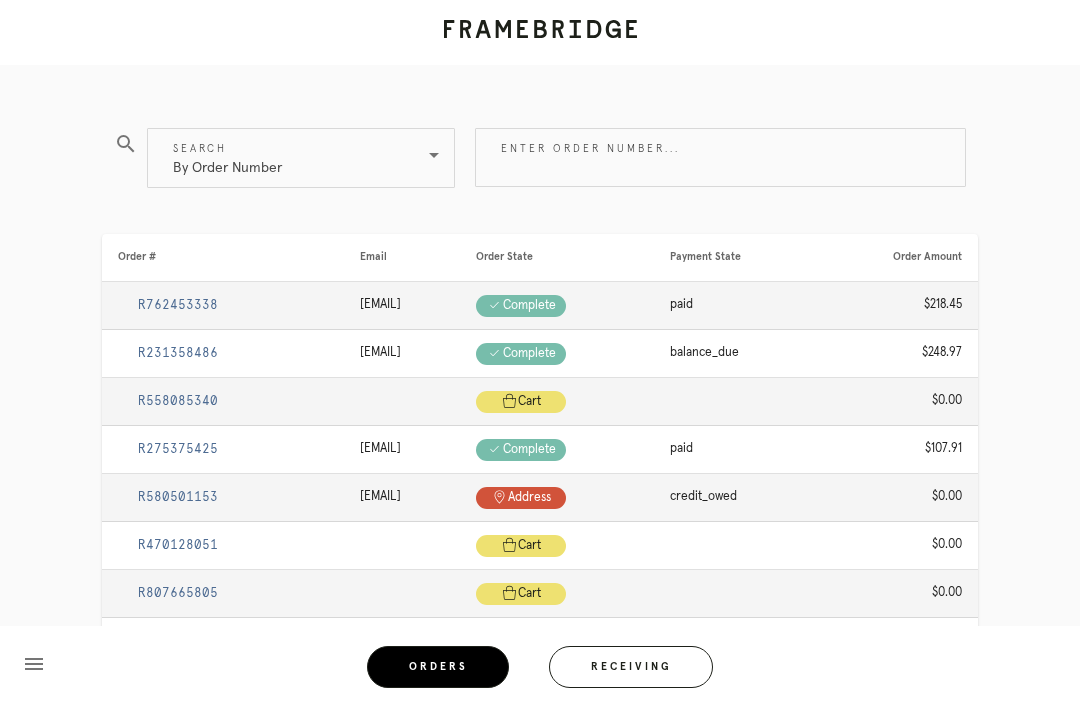 click on "Enter order number..." at bounding box center (720, 157) 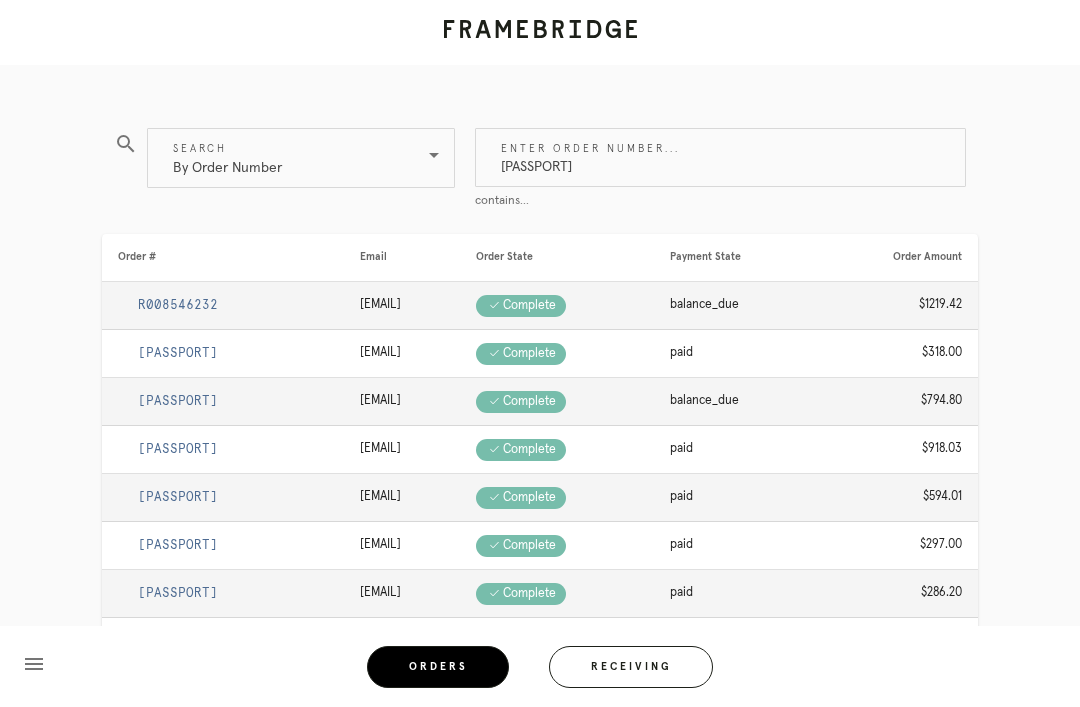 type on "M761723402" 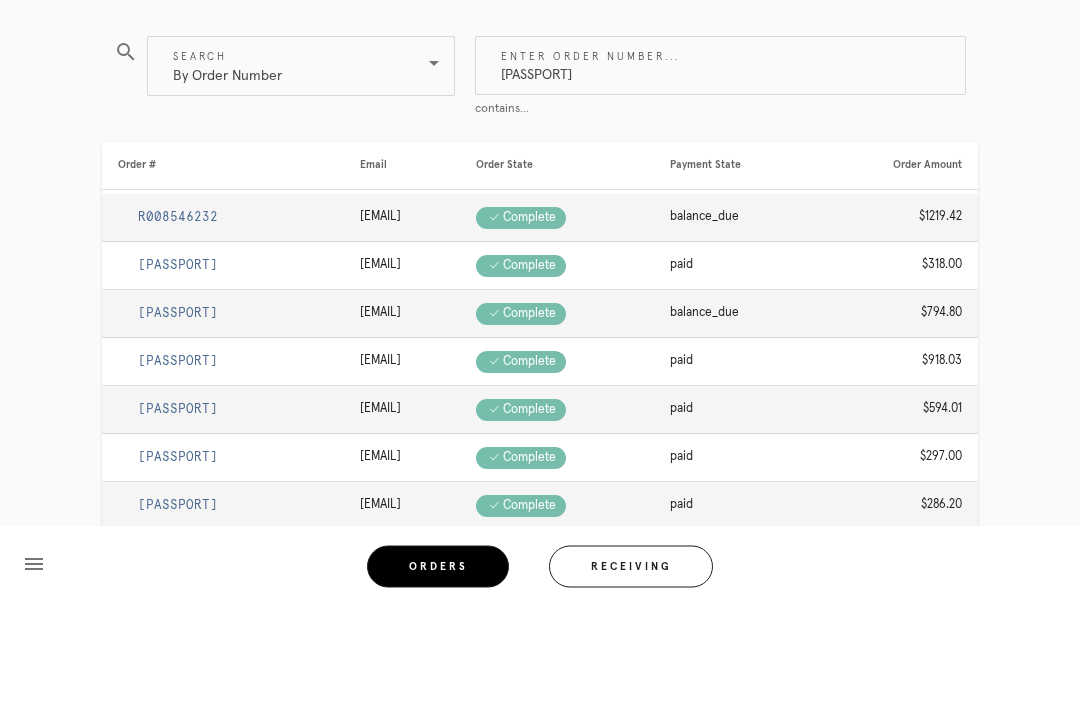 scroll, scrollTop: 0, scrollLeft: 0, axis: both 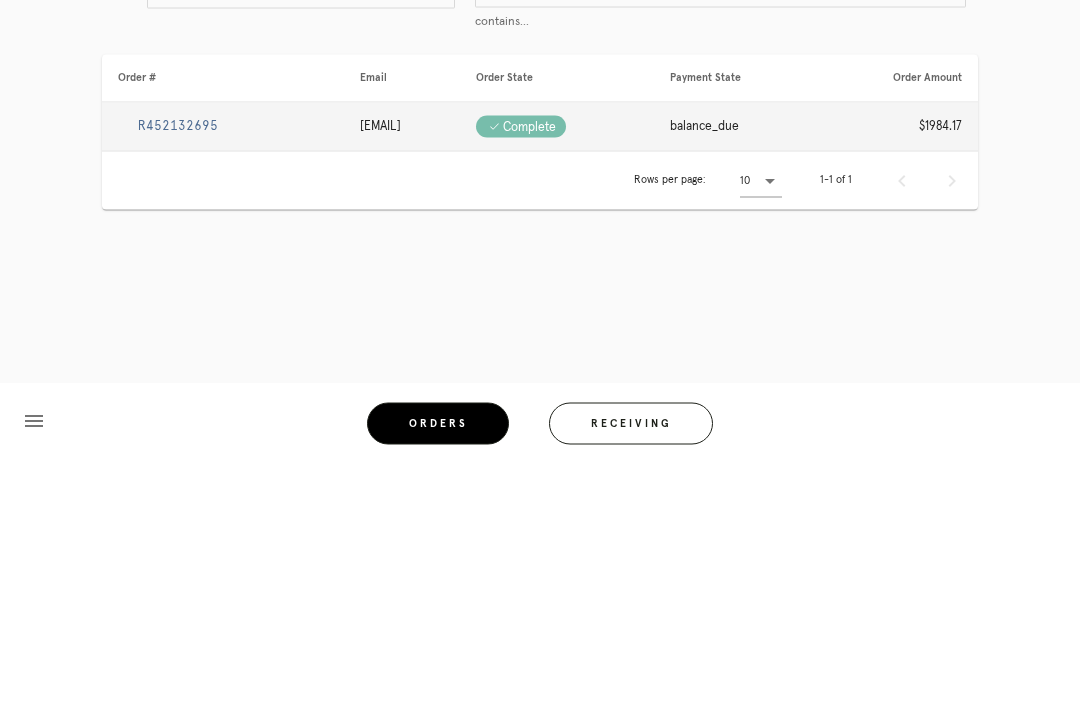 click on "R452132695" at bounding box center [178, 369] 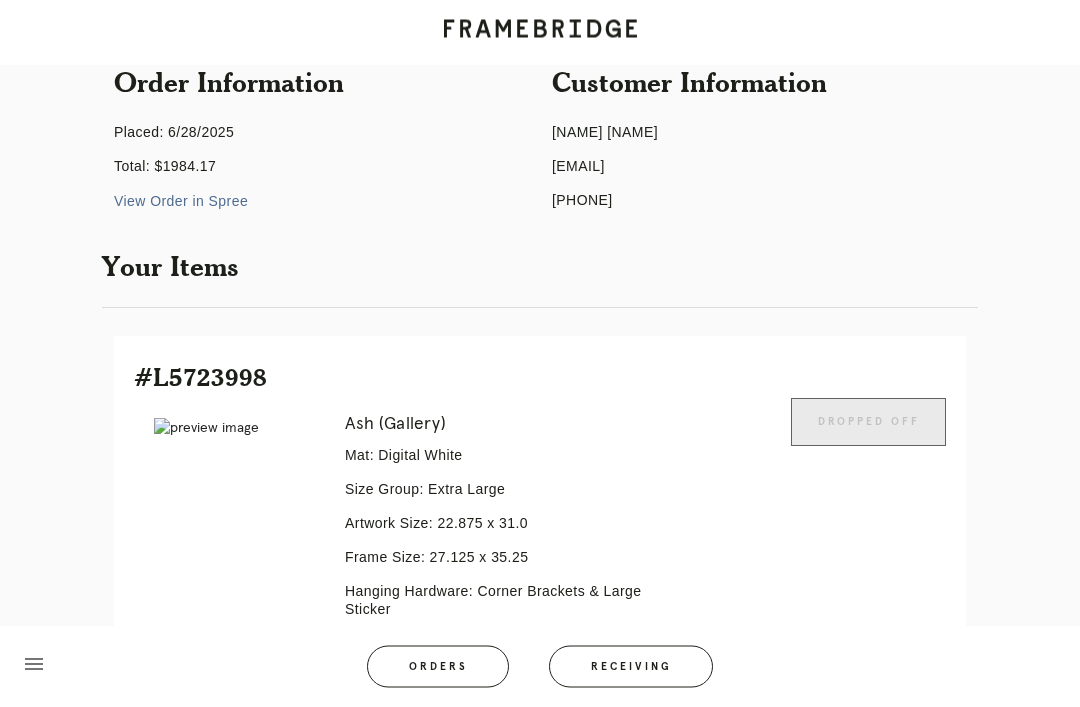 scroll, scrollTop: 0, scrollLeft: 0, axis: both 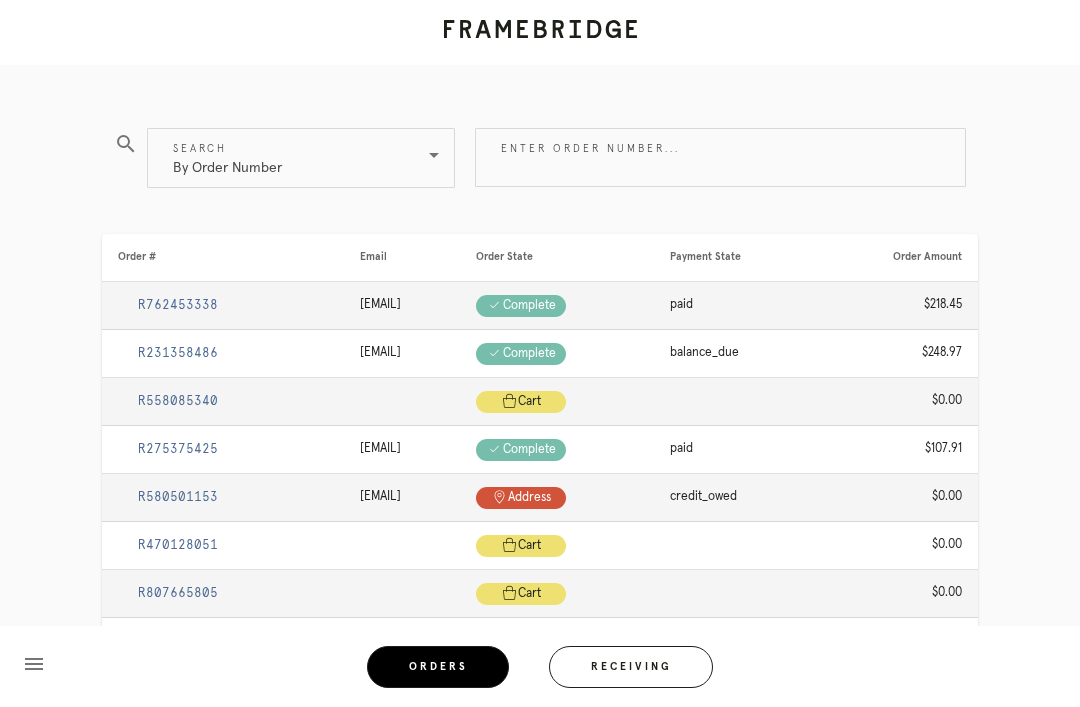 click on "Enter order number..." at bounding box center [720, 157] 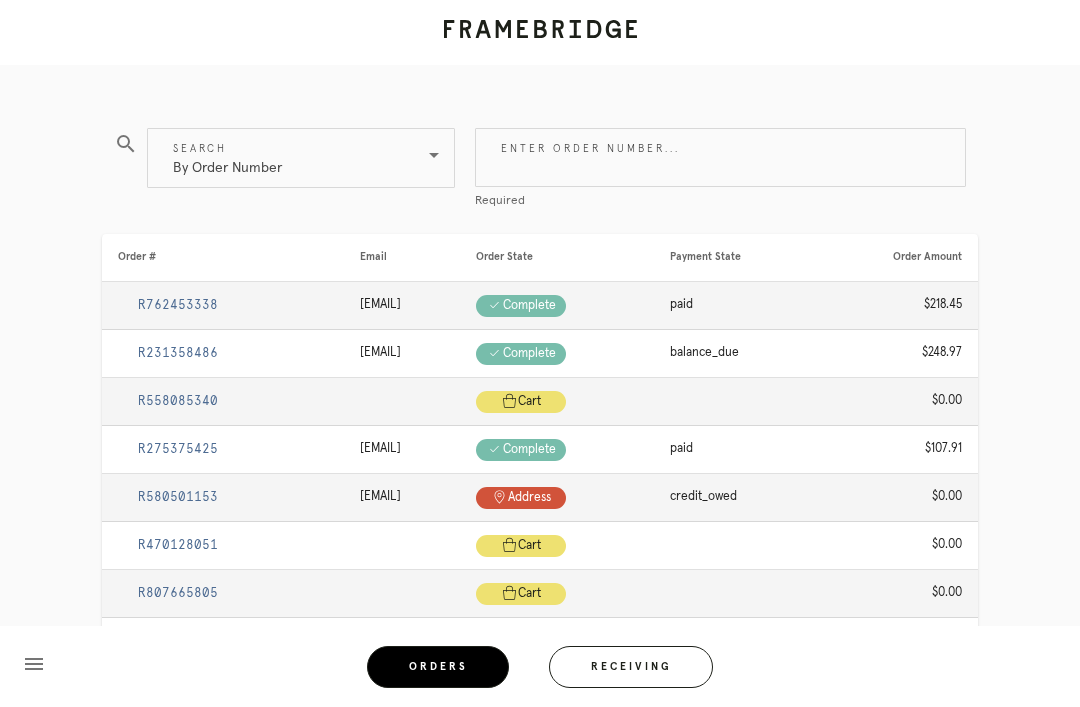 click on "Enter order number..." at bounding box center [720, 157] 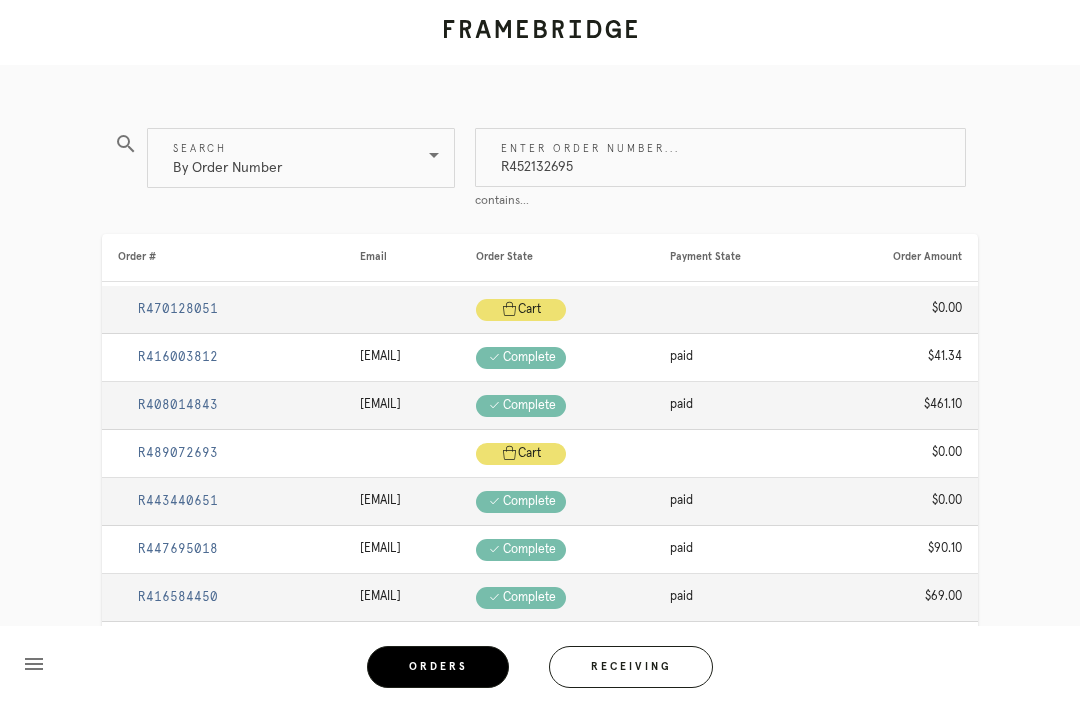 type on "R452132695" 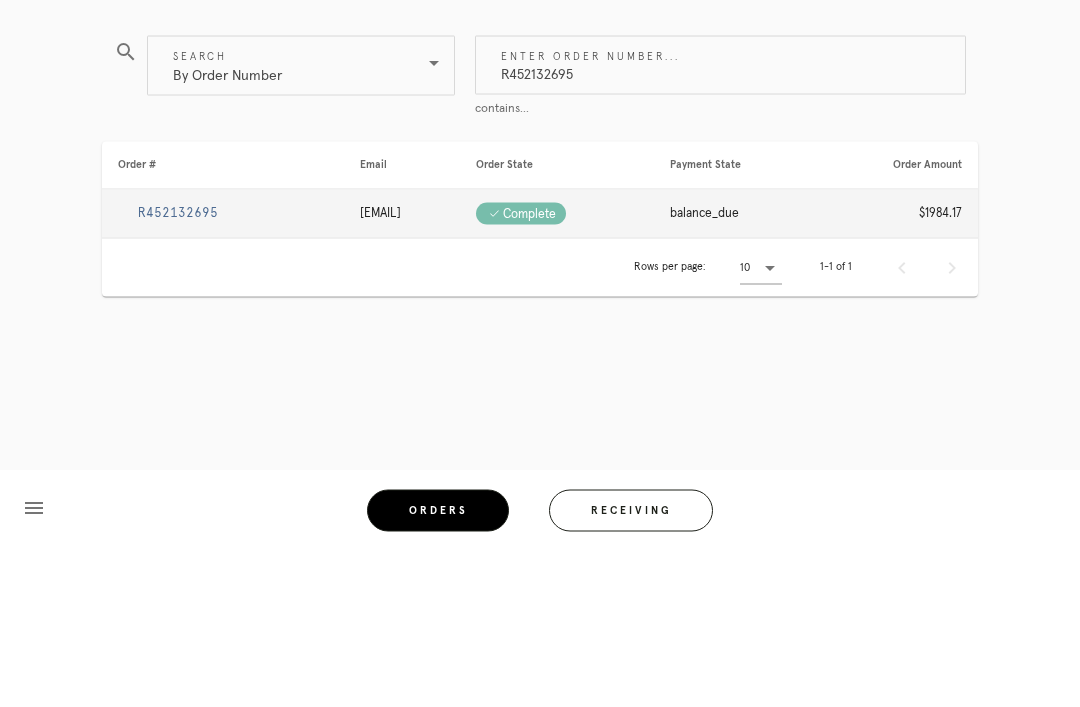 click on "R452132695" at bounding box center (178, 369) 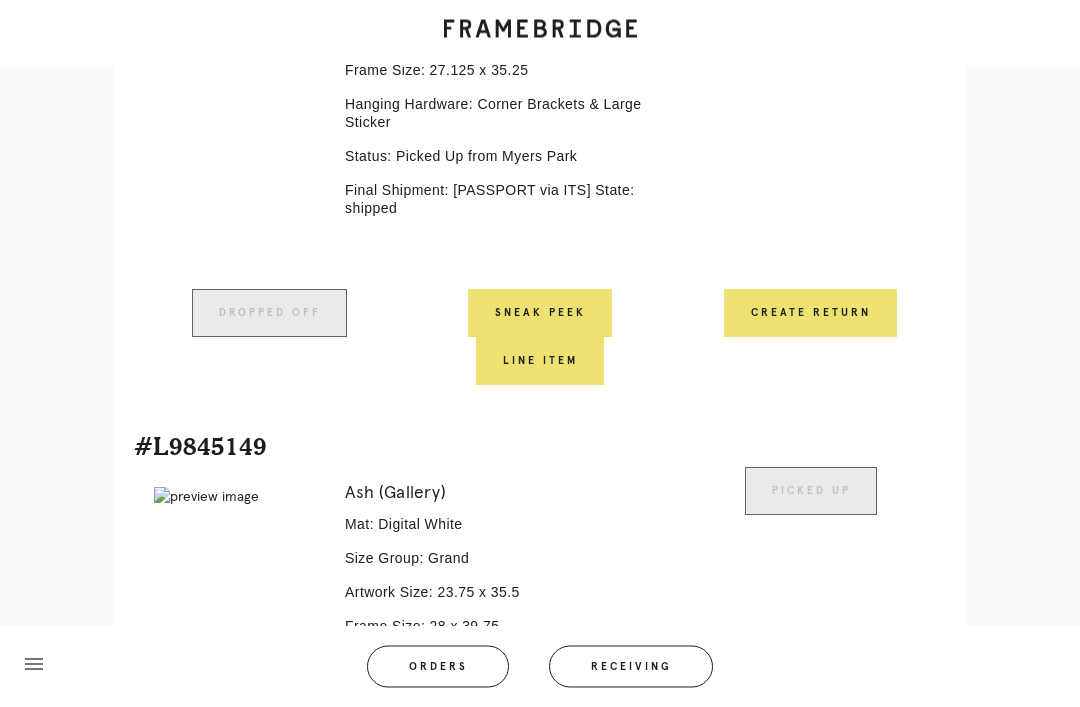 scroll, scrollTop: 1748, scrollLeft: 0, axis: vertical 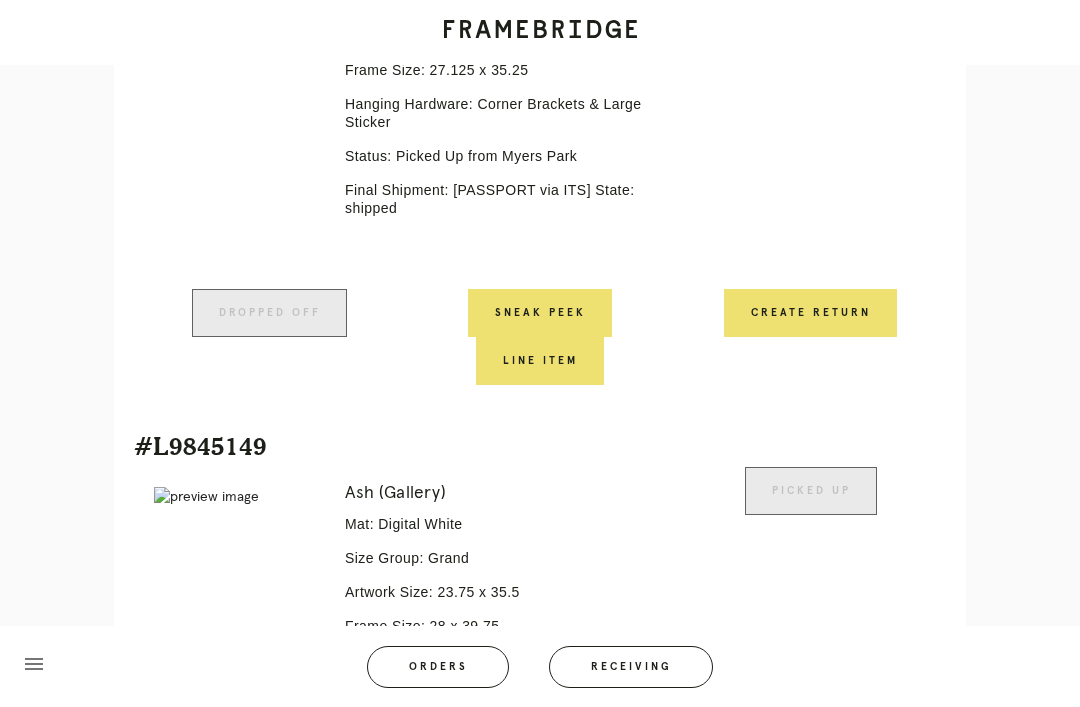 click on "Orders" at bounding box center (438, 667) 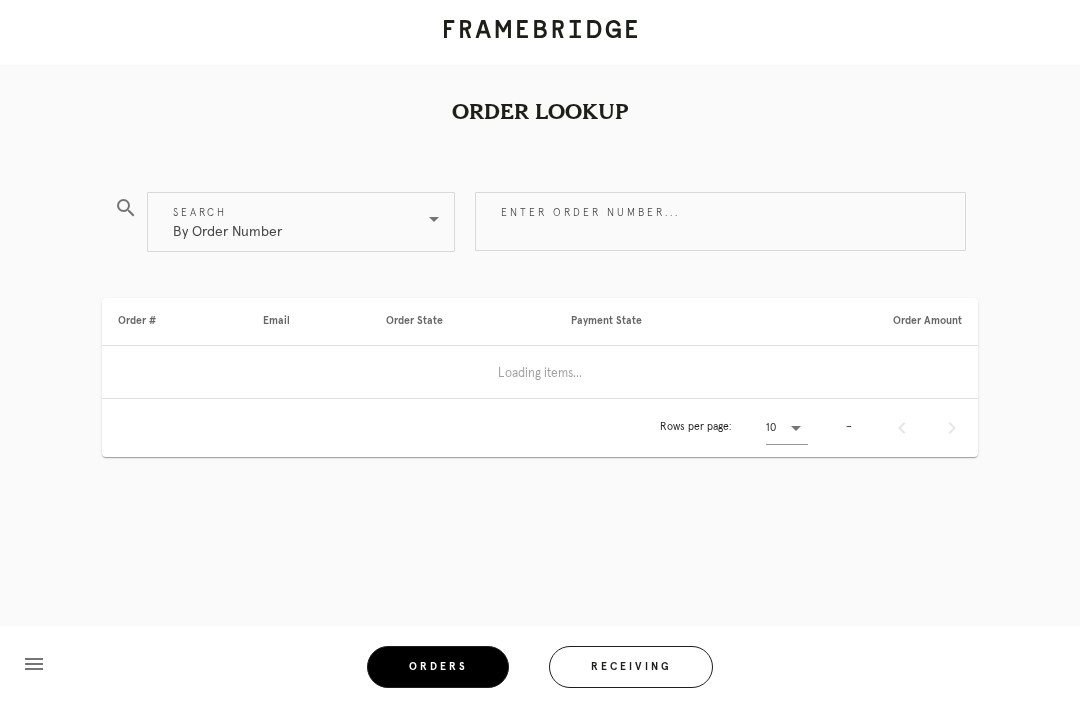 scroll, scrollTop: 0, scrollLeft: 0, axis: both 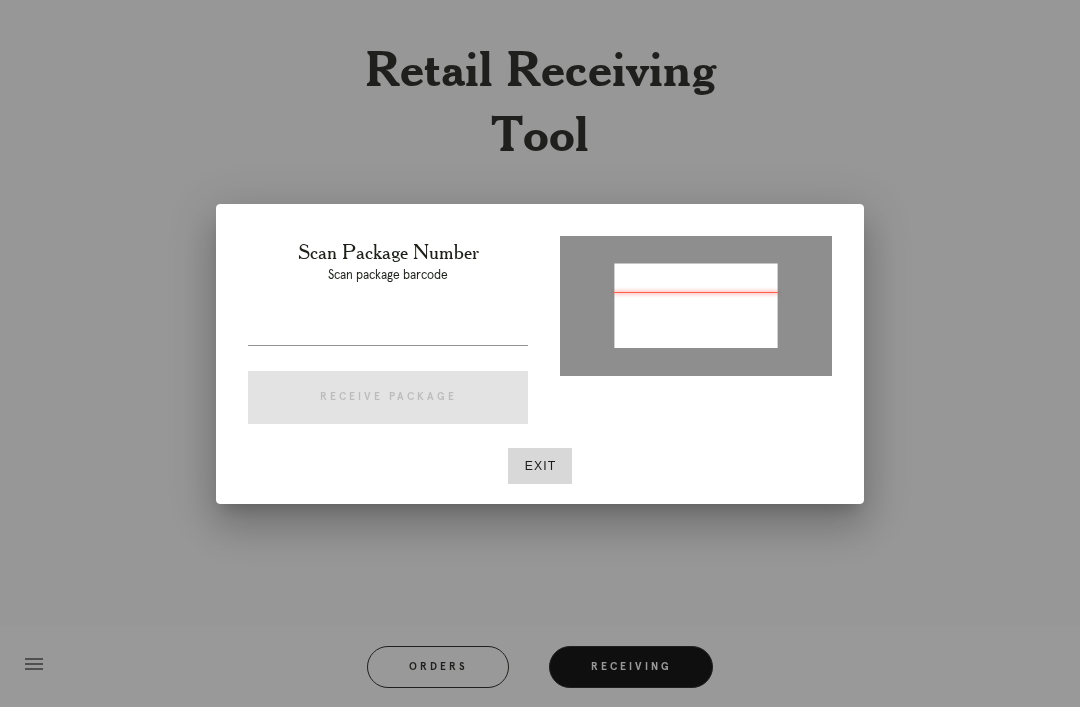type on "P840159896317753" 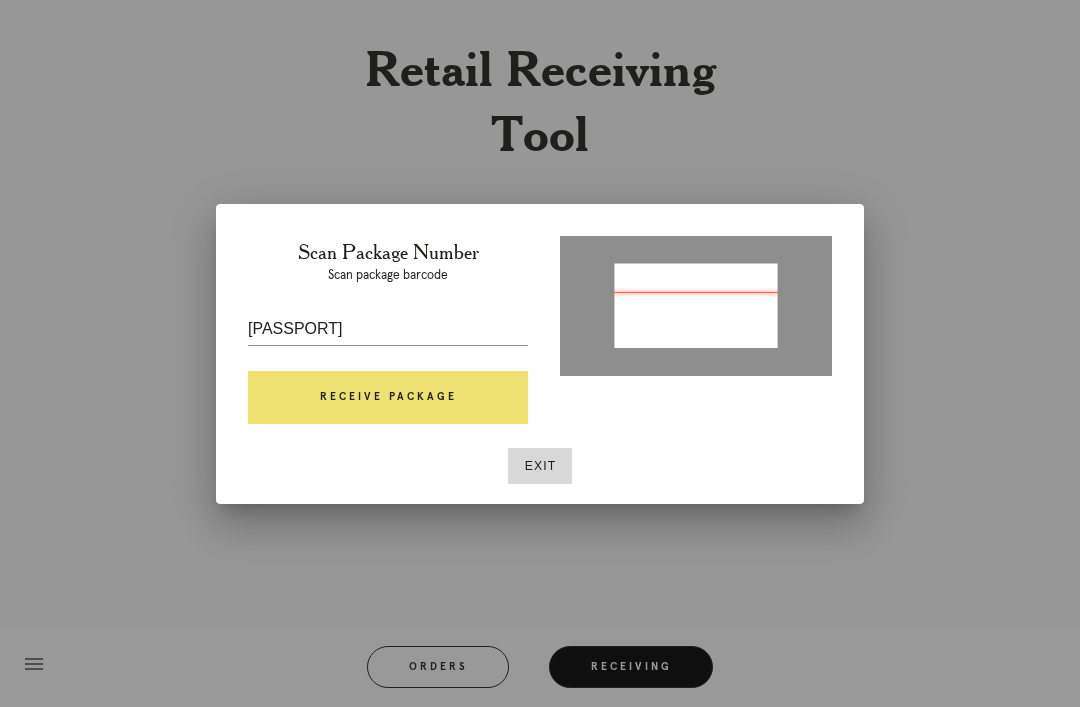 click on "Receive Package" at bounding box center (388, 398) 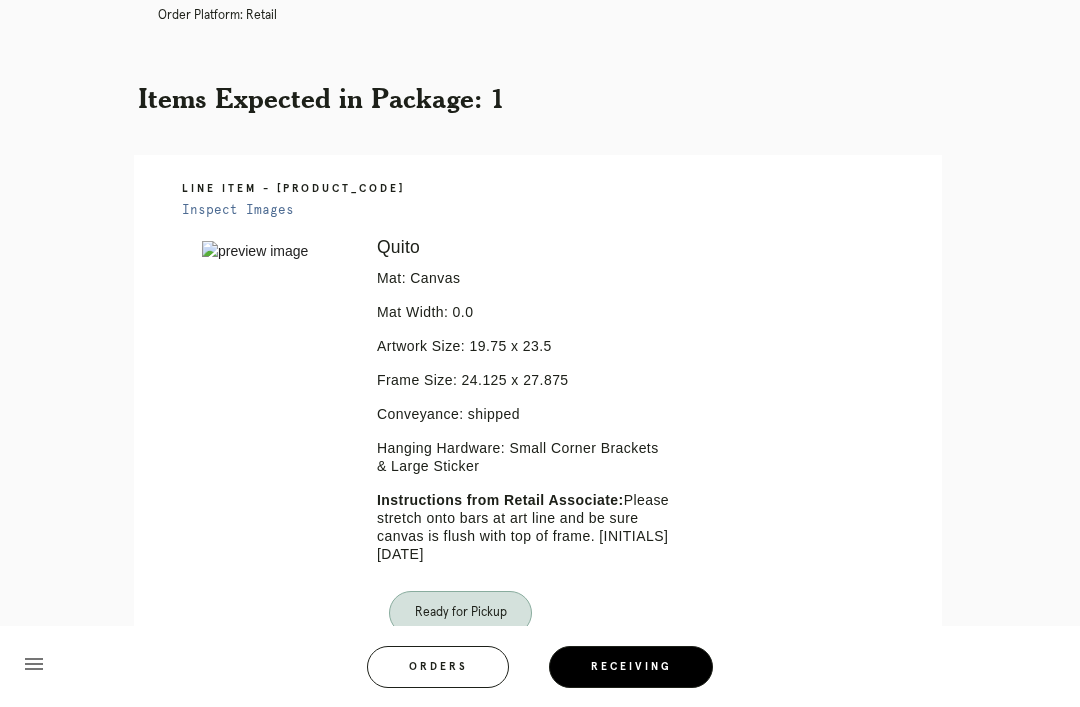 scroll, scrollTop: 0, scrollLeft: 0, axis: both 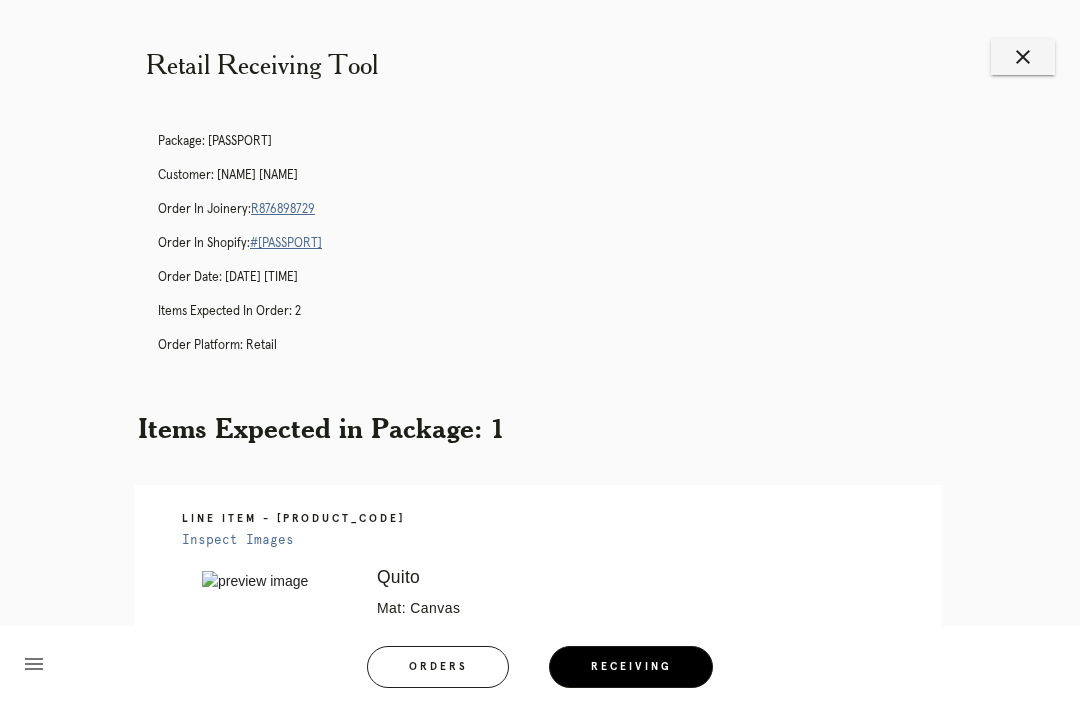 click on "R876898729" at bounding box center [283, 209] 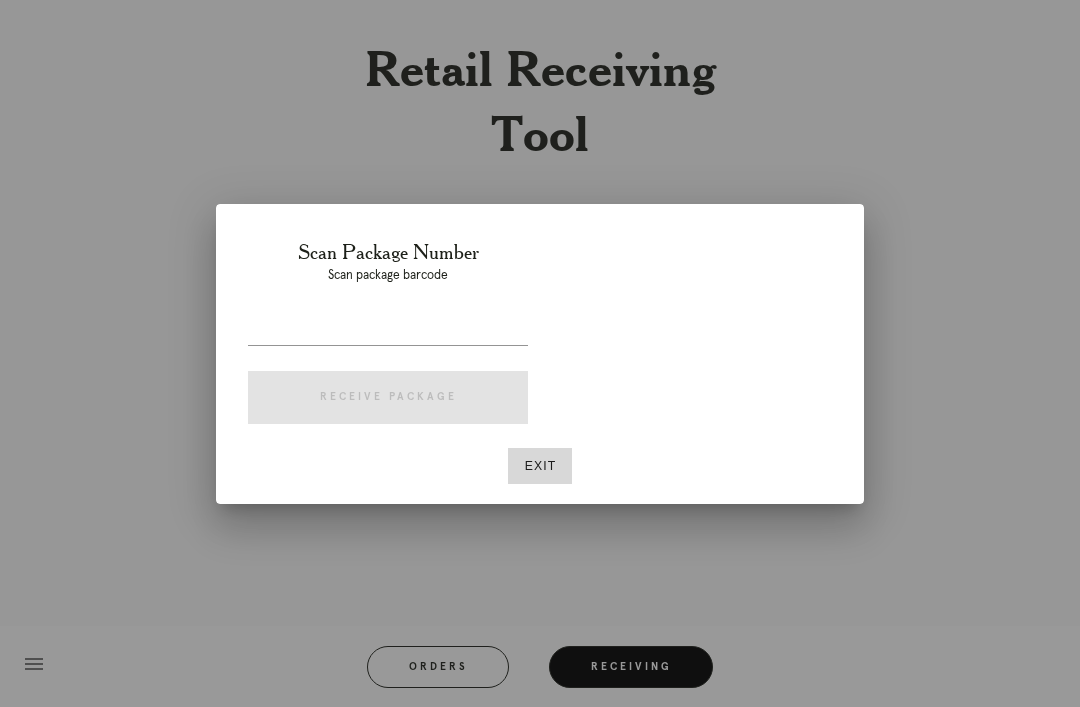 scroll, scrollTop: 0, scrollLeft: 0, axis: both 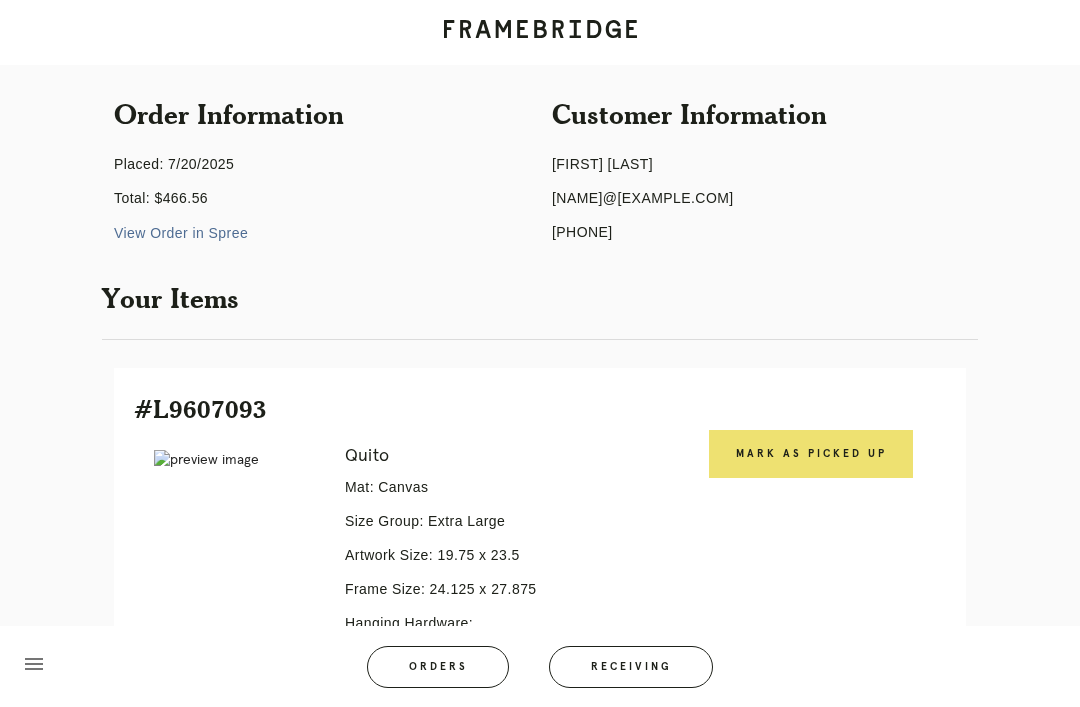 click on "Mark as Picked Up" at bounding box center [811, 454] 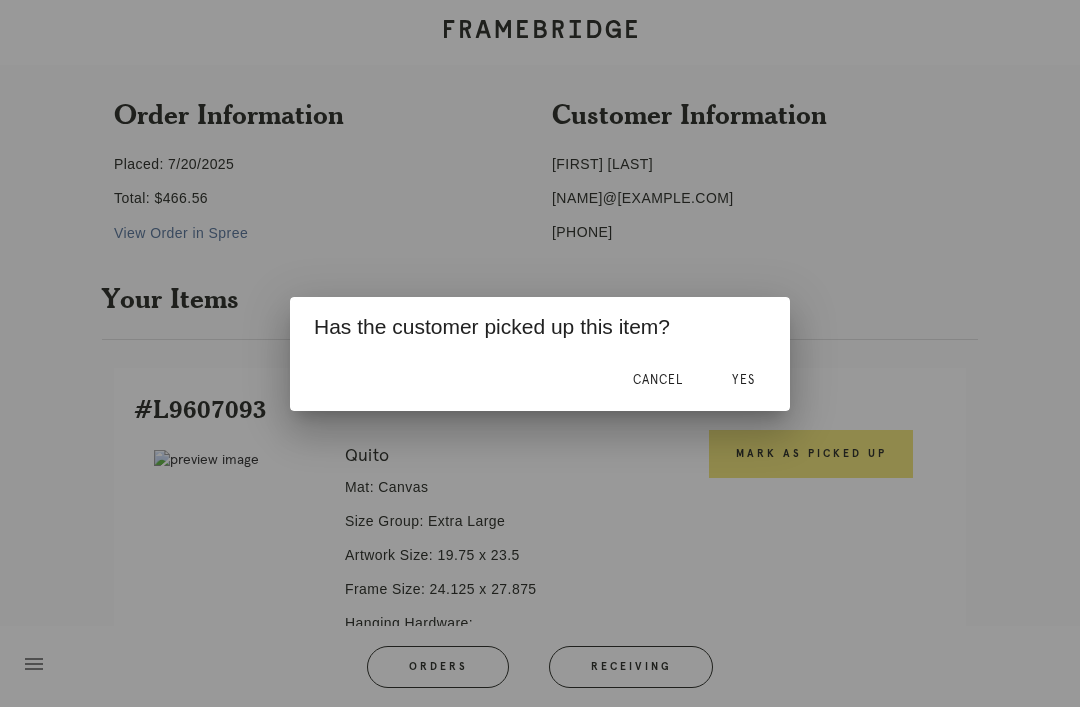 click on "Yes" at bounding box center (743, 380) 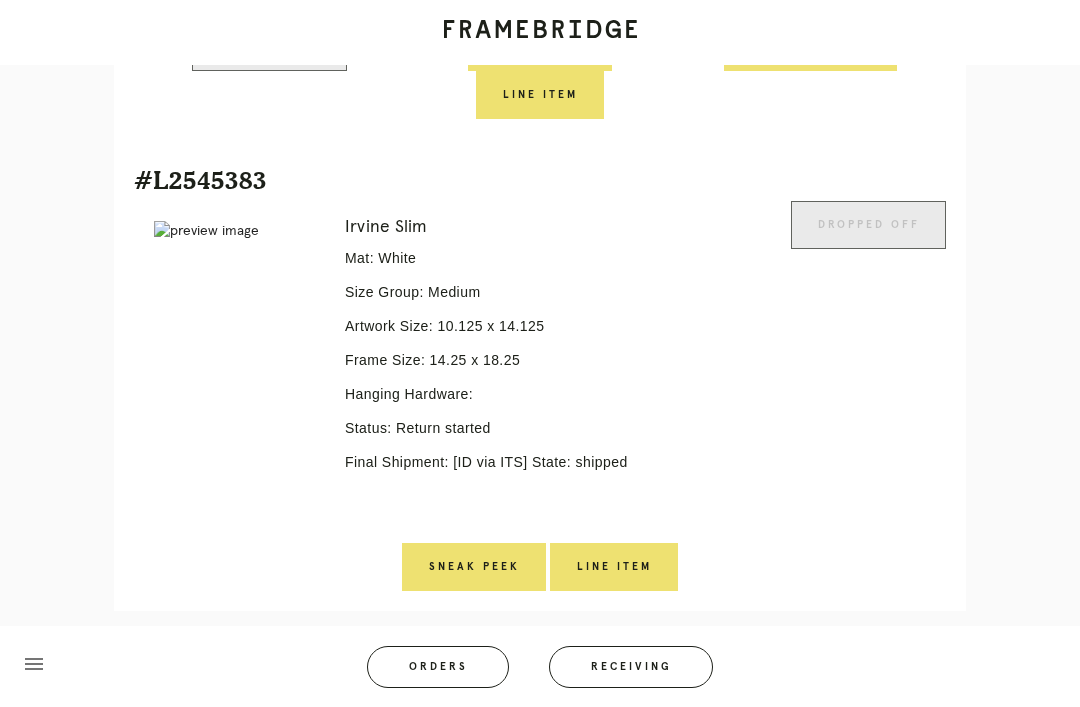 scroll, scrollTop: 920, scrollLeft: 0, axis: vertical 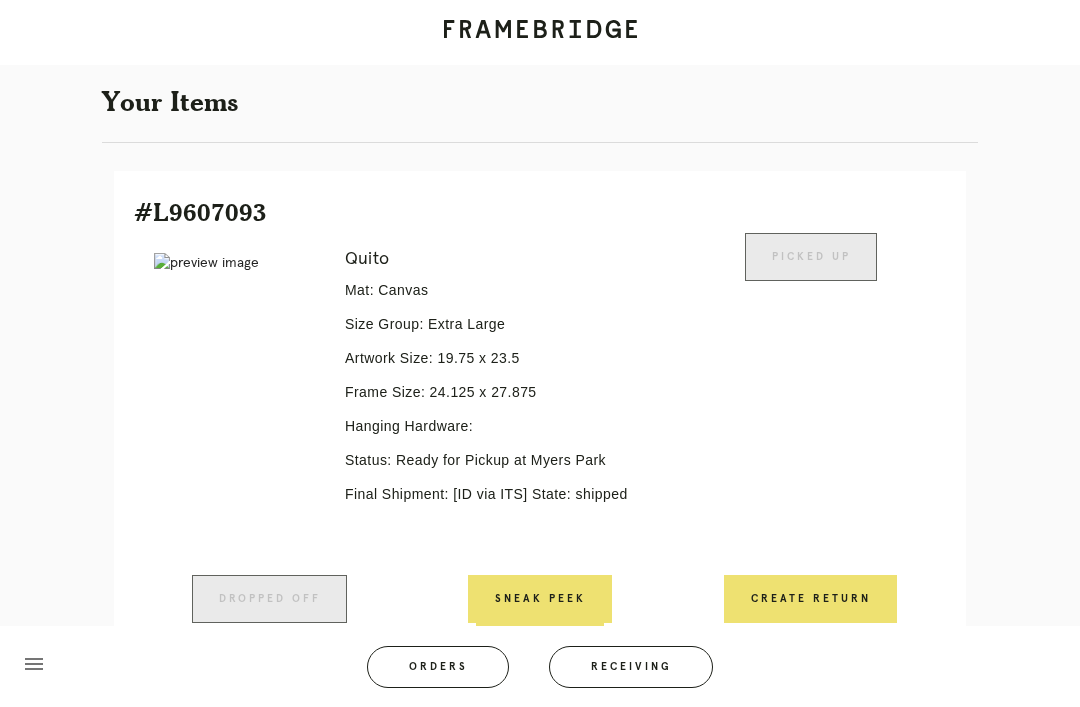 click on "Receiving" at bounding box center (631, 667) 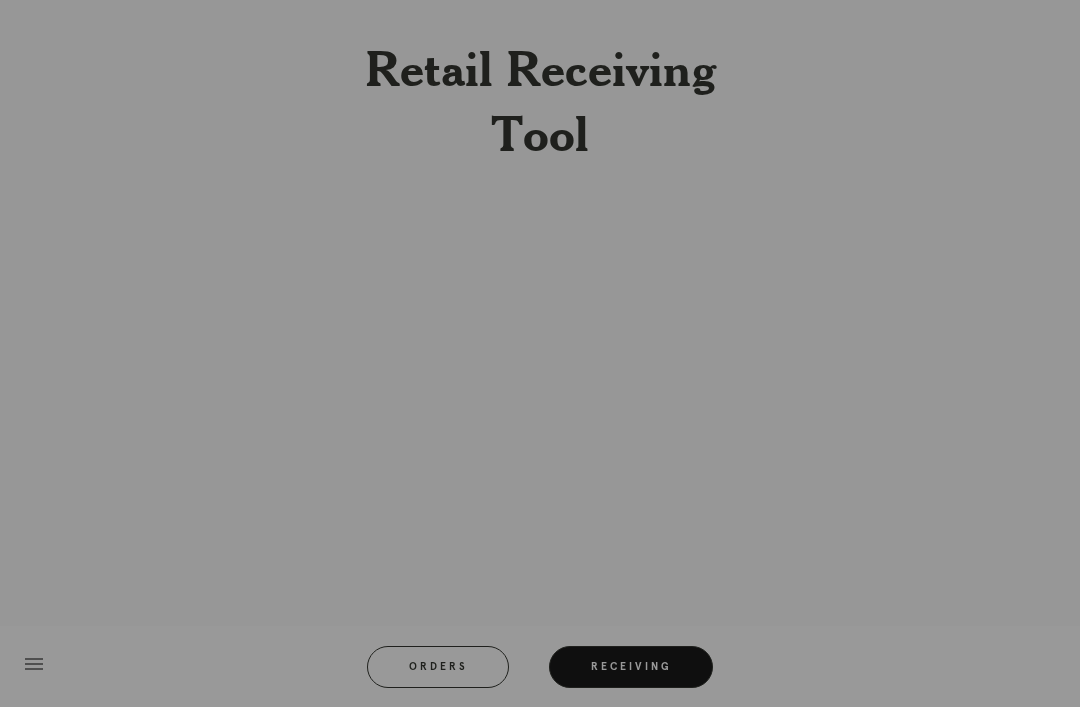 scroll, scrollTop: 64, scrollLeft: 0, axis: vertical 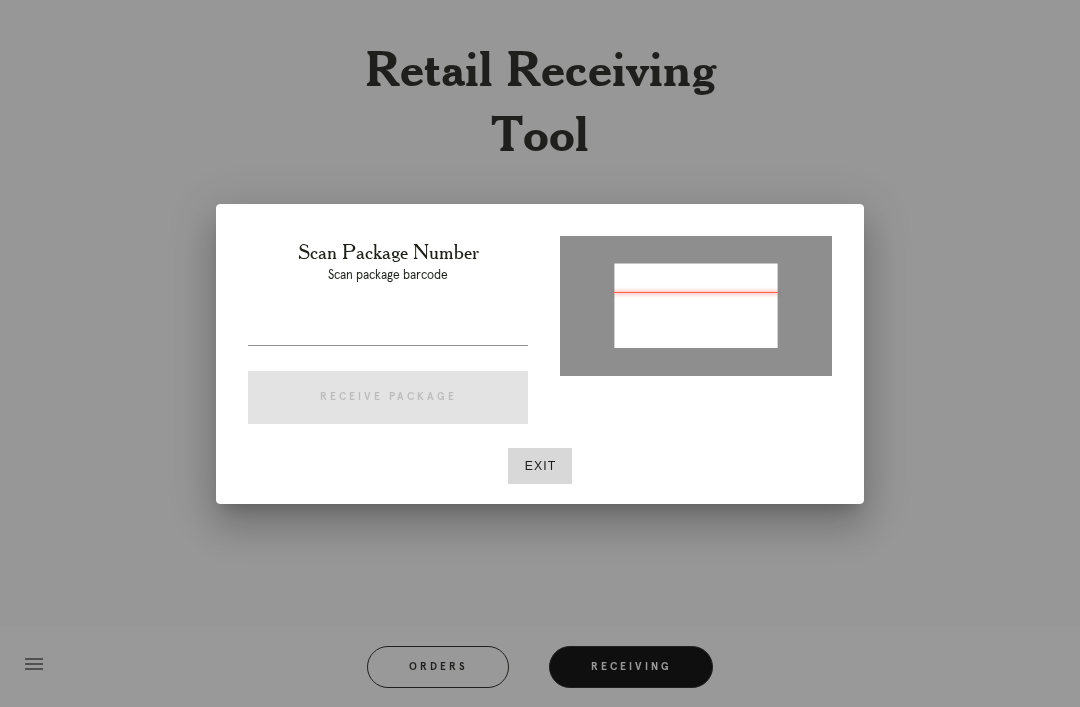 click on "Exit" at bounding box center [540, 466] 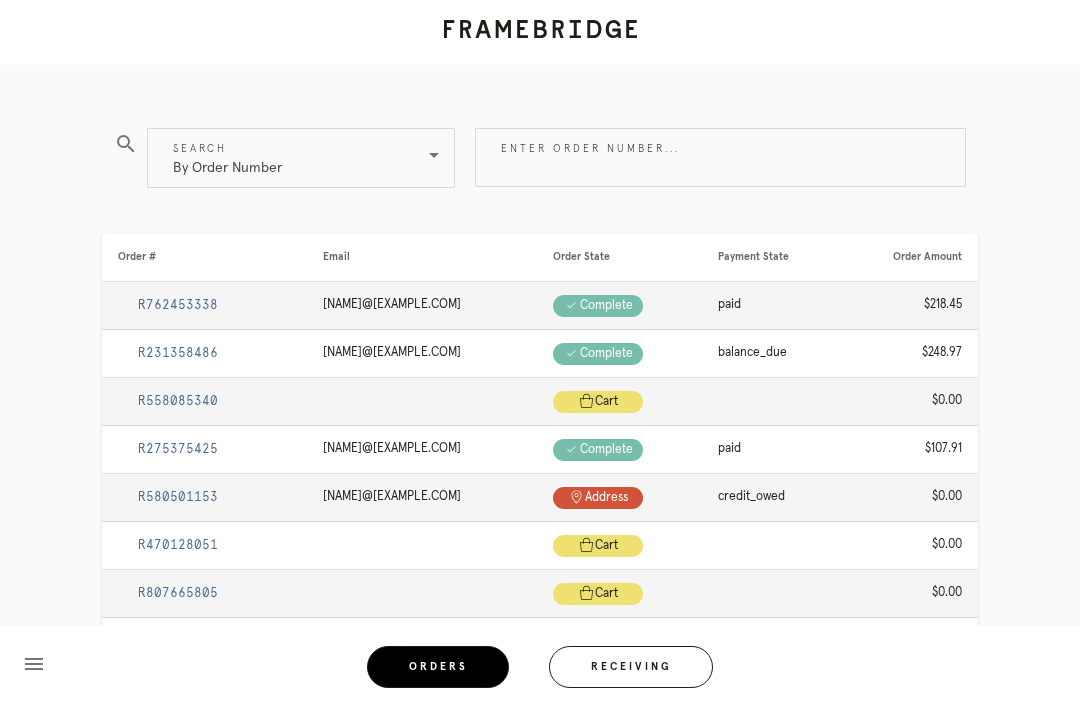 click on "Enter order number..." at bounding box center (720, 157) 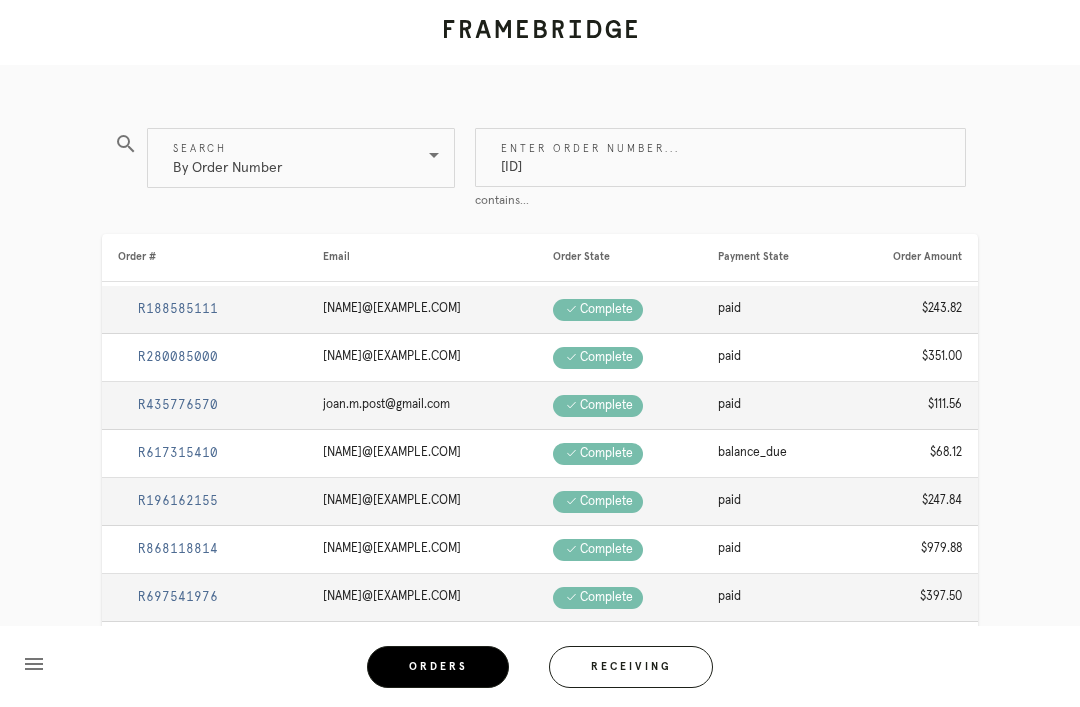 type on "[PASSPORT]" 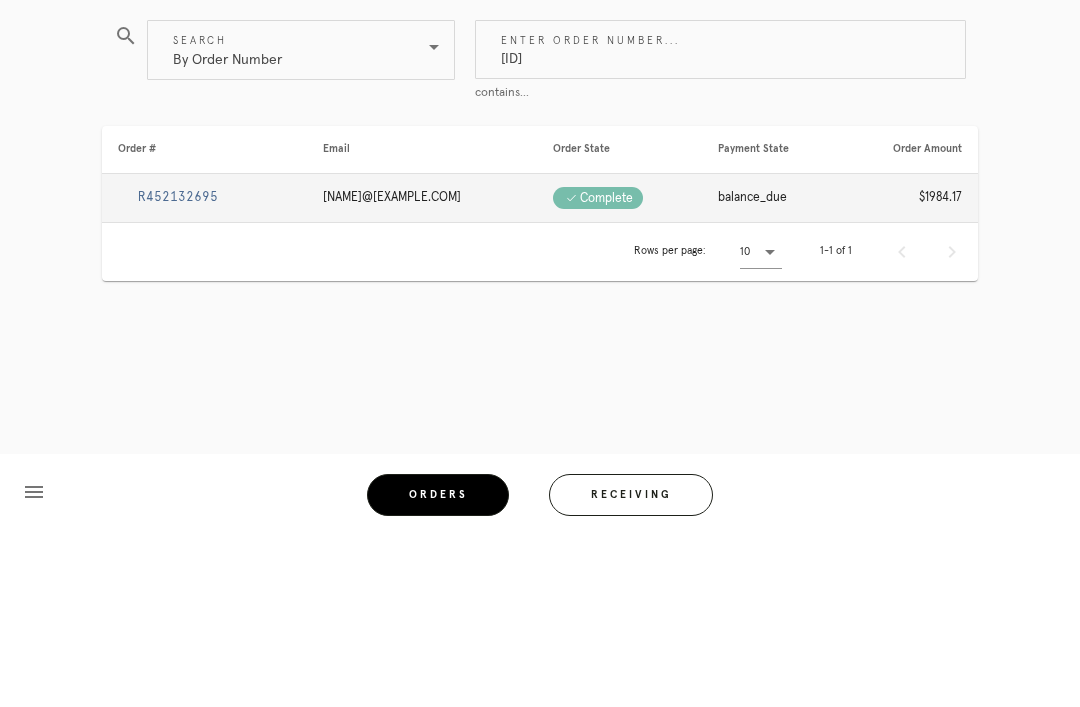 click on "R452132695" at bounding box center (178, 369) 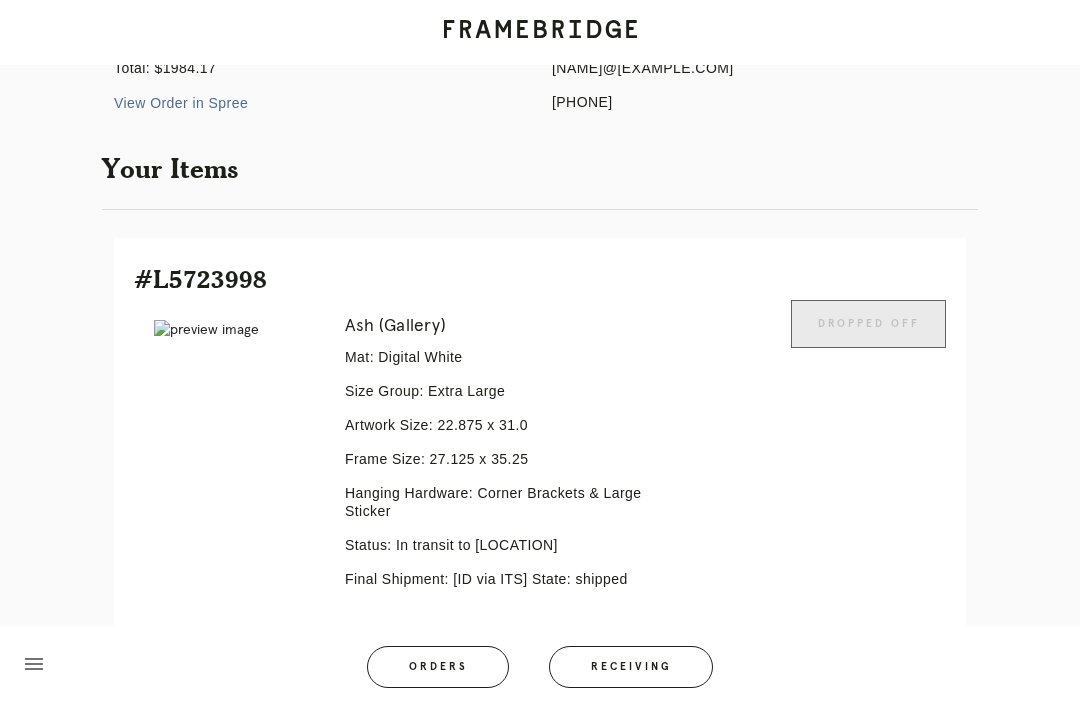 scroll, scrollTop: 332, scrollLeft: 0, axis: vertical 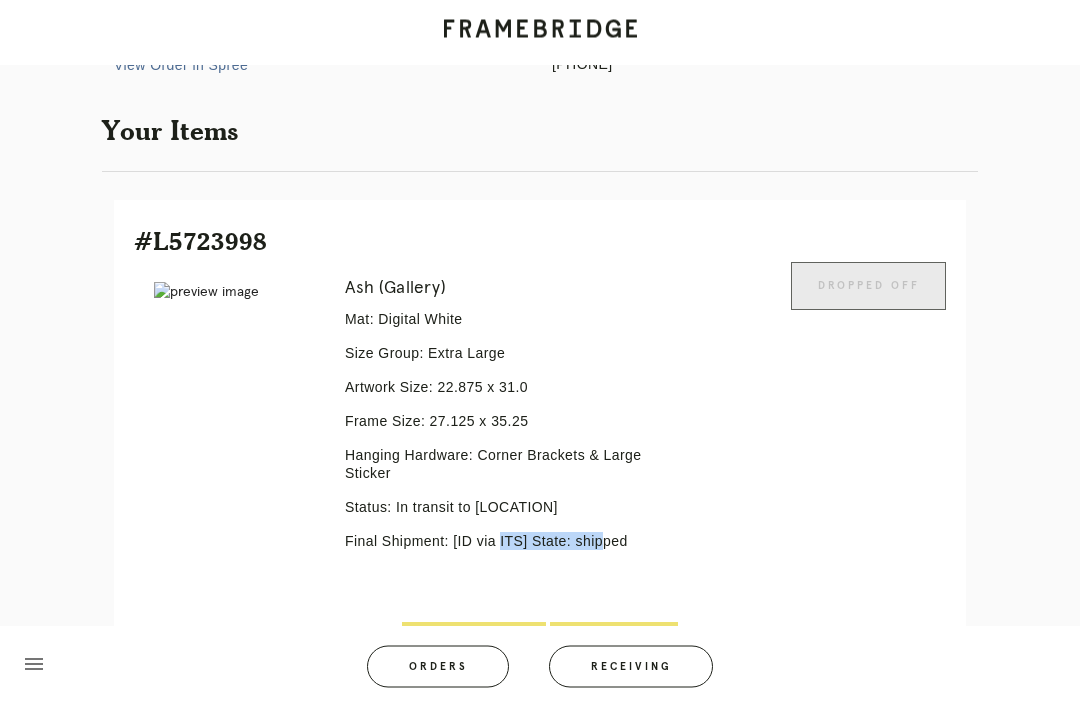 click on "Receiving" at bounding box center (631, 667) 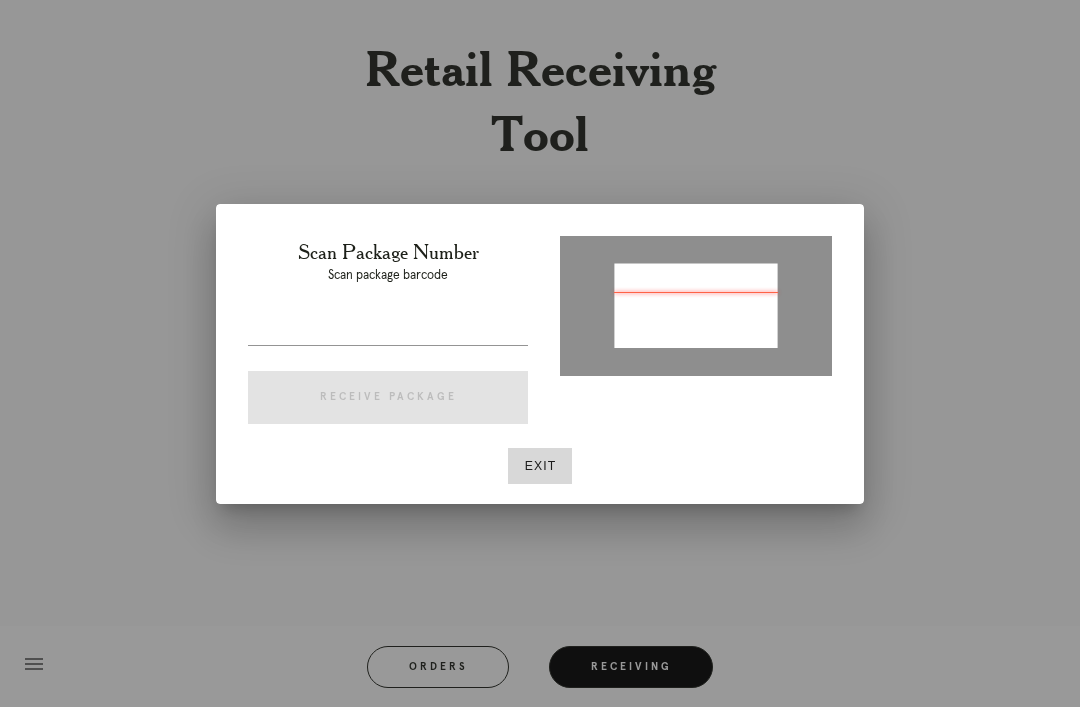 click at bounding box center [388, 329] 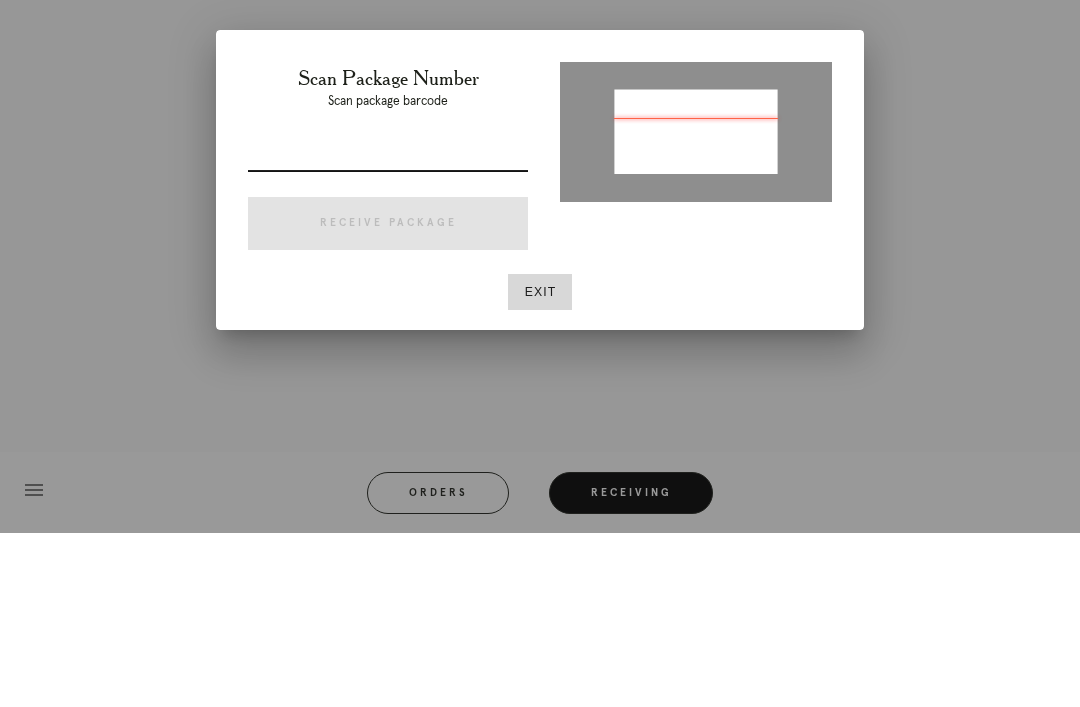 click at bounding box center [388, 329] 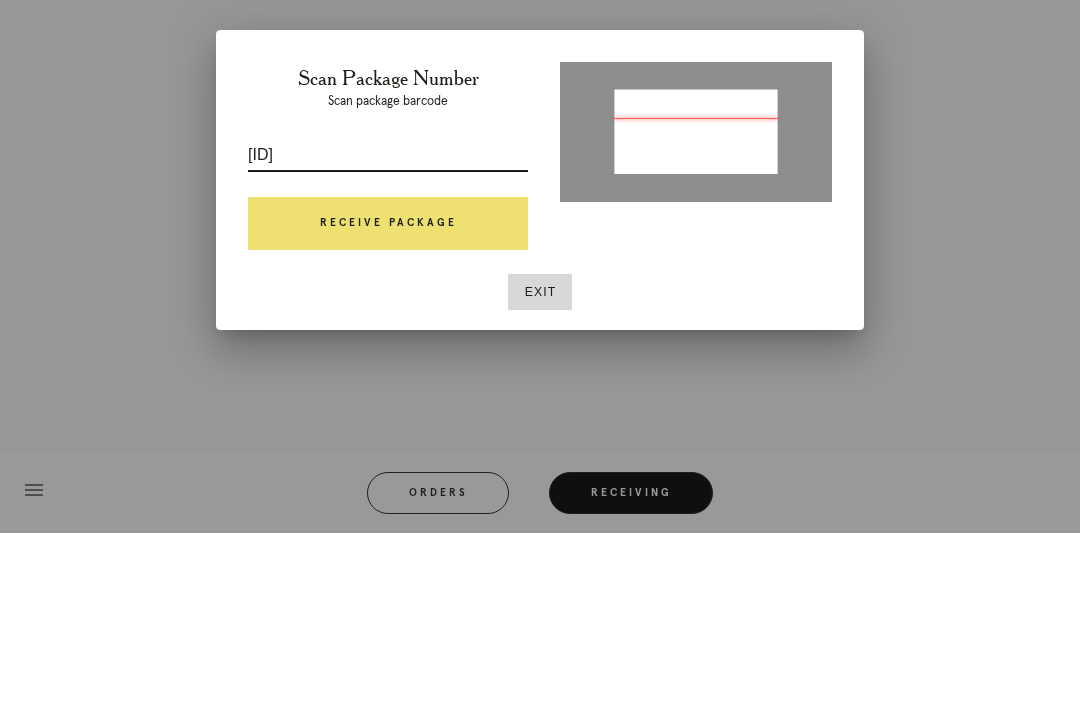 type on "P695764196890164" 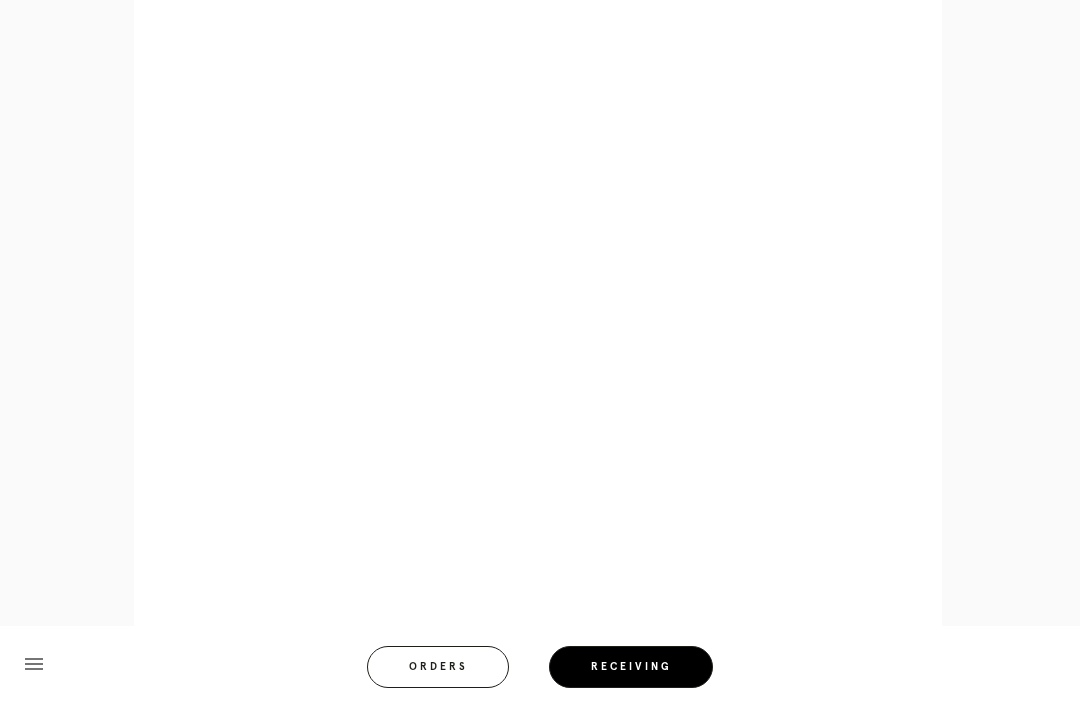 scroll, scrollTop: 1032, scrollLeft: 0, axis: vertical 